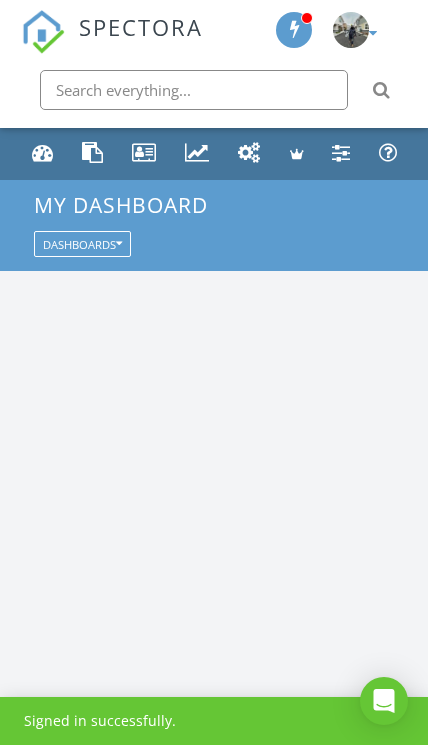 scroll, scrollTop: 0, scrollLeft: 0, axis: both 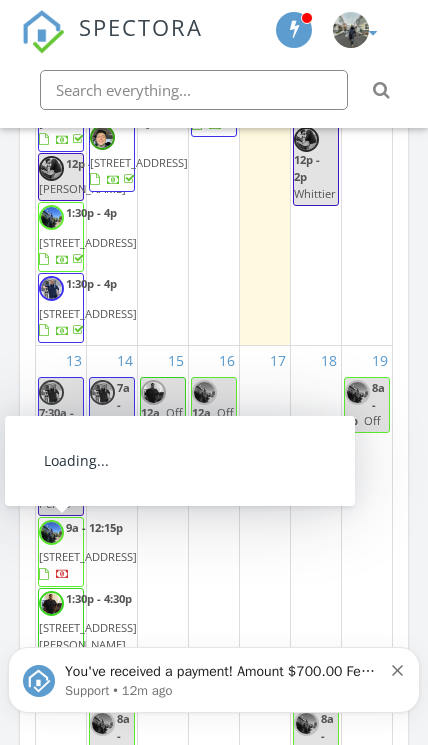 click on "1395 Yeager Ave, Rialto 92376" at bounding box center (88, 636) 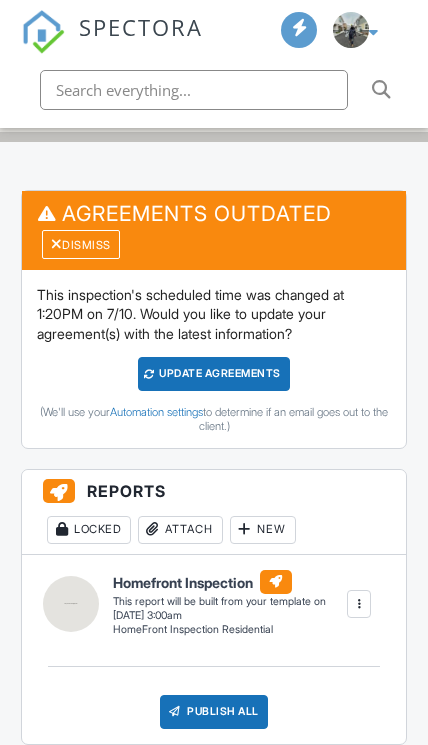 scroll, scrollTop: 50, scrollLeft: 0, axis: vertical 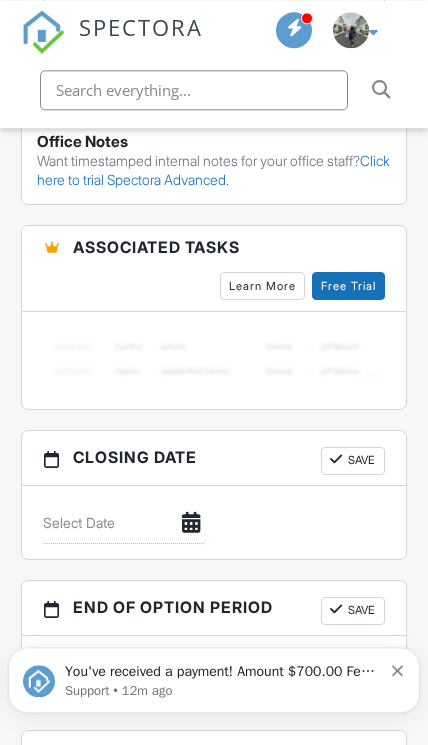 click on "You've received a payment!  Amount  $700.00  Fee  $0.00  Net  $700.00  Transaction #    Inspection  14208 Brentwood Drive, victorville, ca 92395 Support • 12m ago" at bounding box center (214, 680) 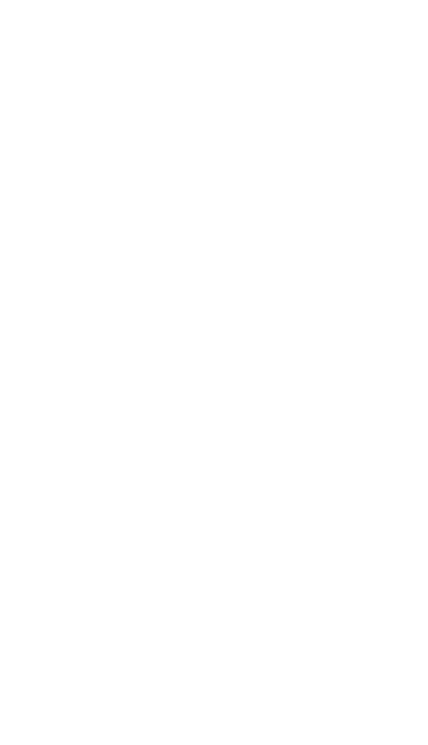 scroll, scrollTop: 0, scrollLeft: 0, axis: both 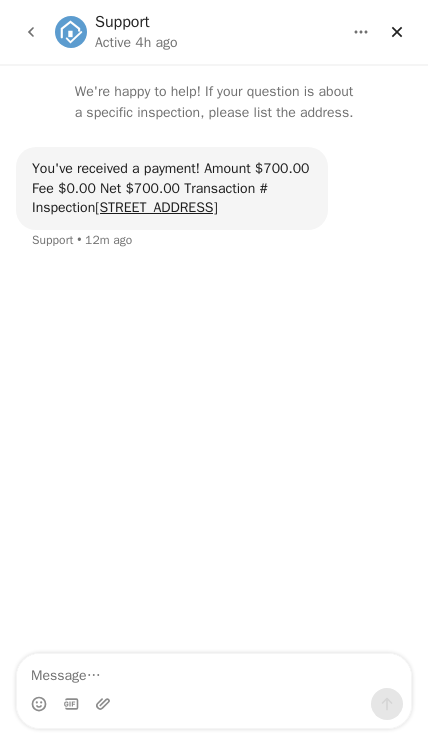click 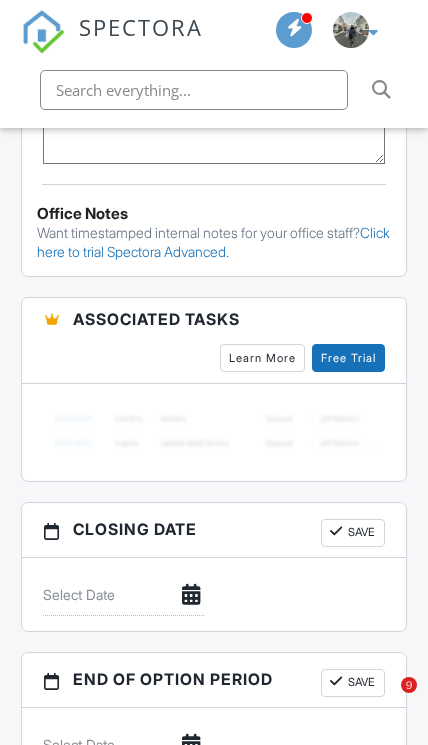 scroll, scrollTop: 2124, scrollLeft: 0, axis: vertical 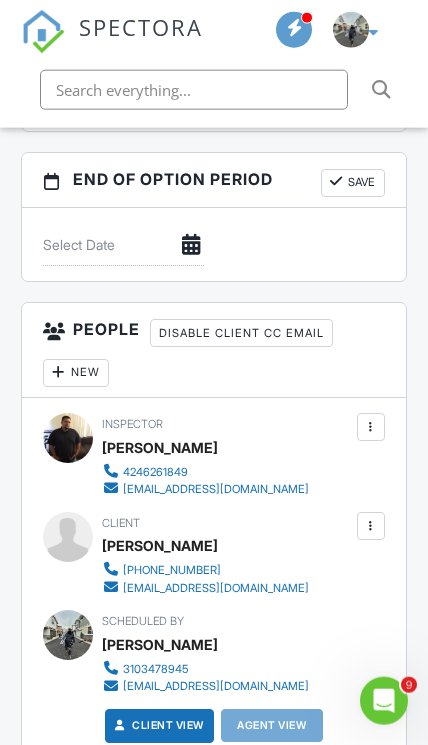 click at bounding box center [371, 428] 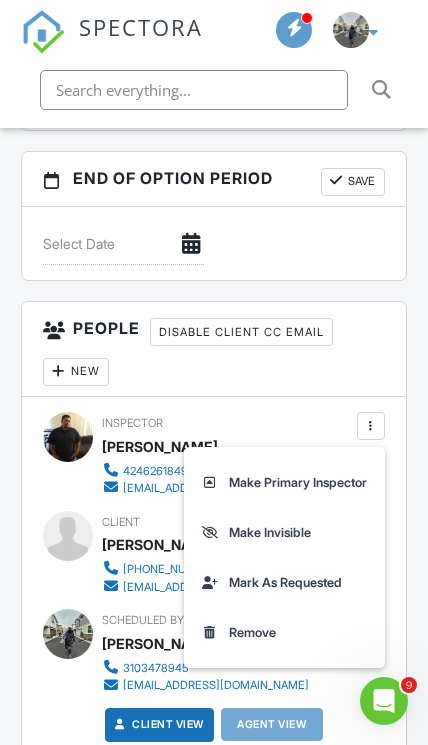 click on "Remove" at bounding box center (284, 633) 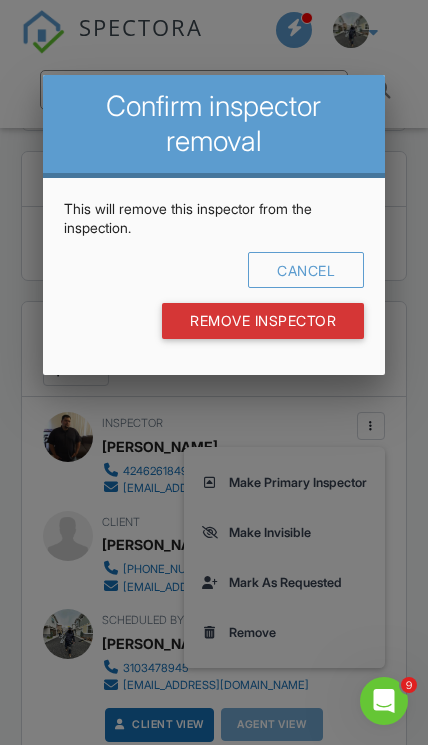 click on "Remove Inspector" at bounding box center [263, 321] 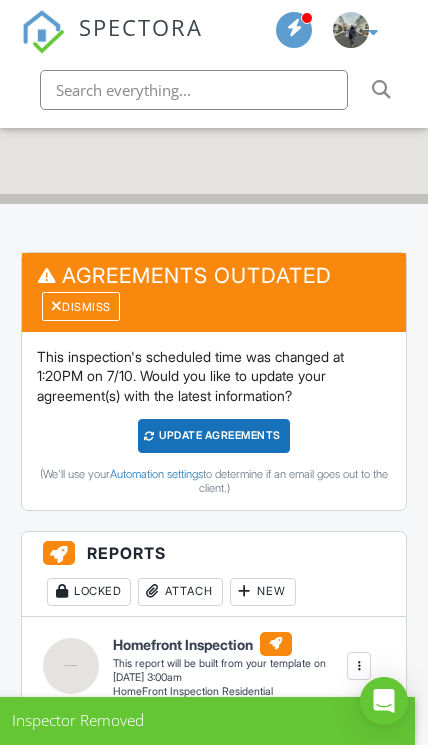 scroll, scrollTop: 742, scrollLeft: 0, axis: vertical 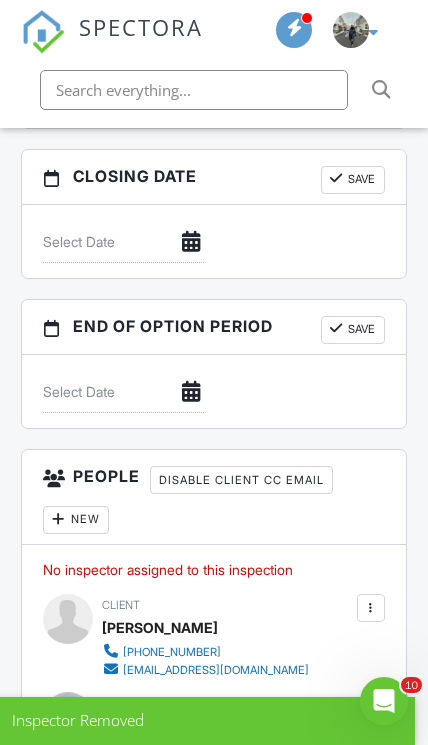 click on "New" at bounding box center (76, 520) 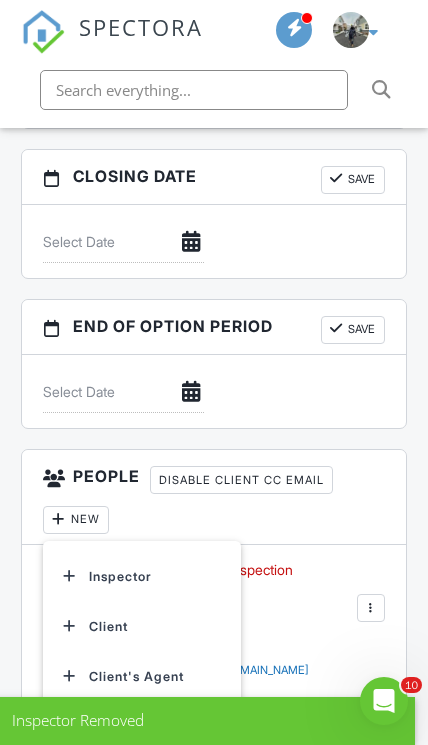 click on "Inspector" at bounding box center (142, 576) 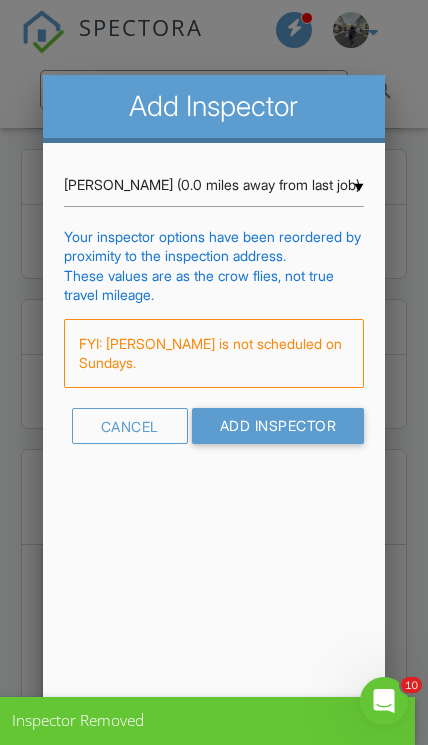 click on "[PERSON_NAME] (0.0 miles away from last job)" at bounding box center (214, 185) 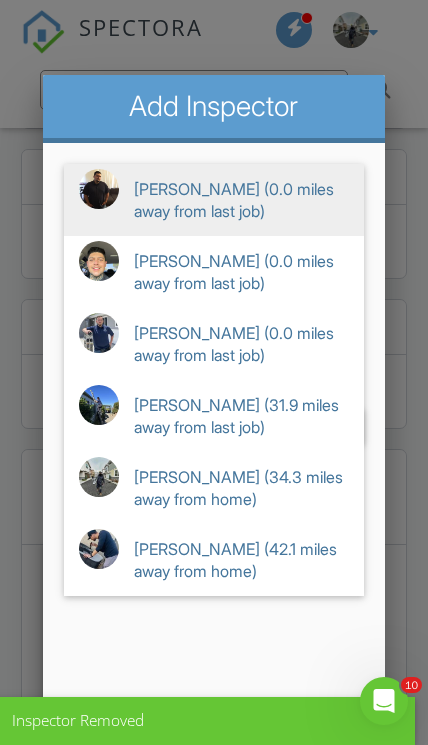 click on "Justin Ortiz (31.9 miles away from last job)" at bounding box center (214, 416) 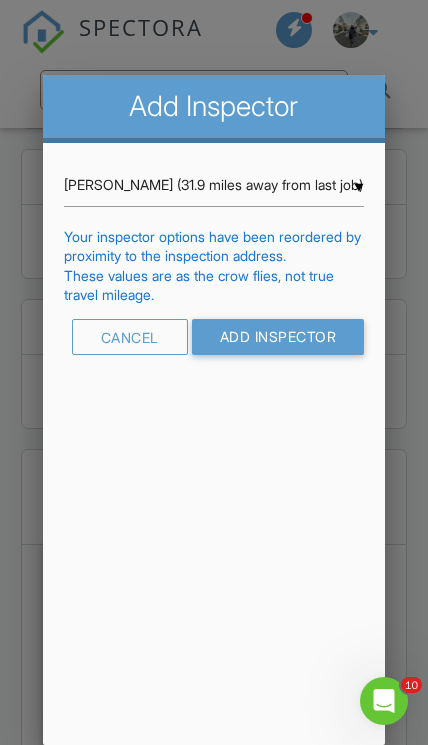 click on "Add Inspector" at bounding box center (278, 337) 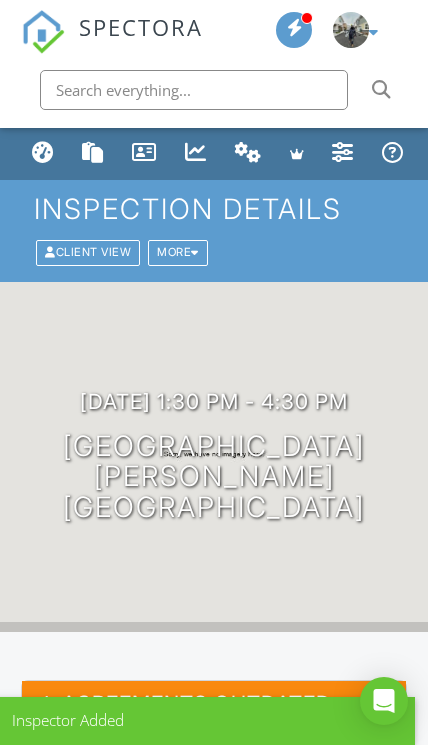 scroll, scrollTop: 582, scrollLeft: 0, axis: vertical 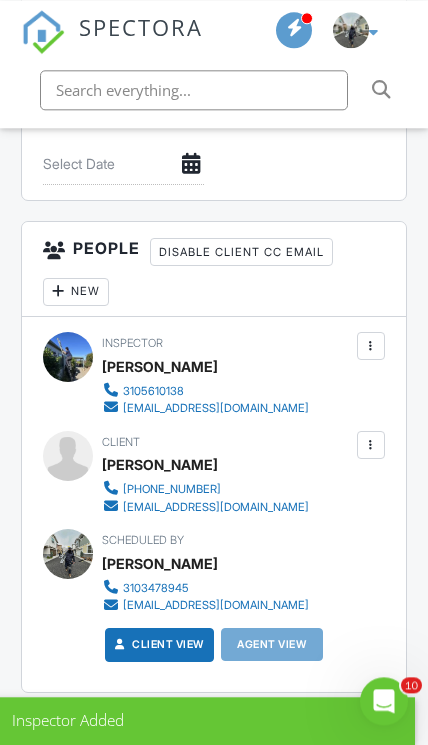 click at bounding box center [59, 292] 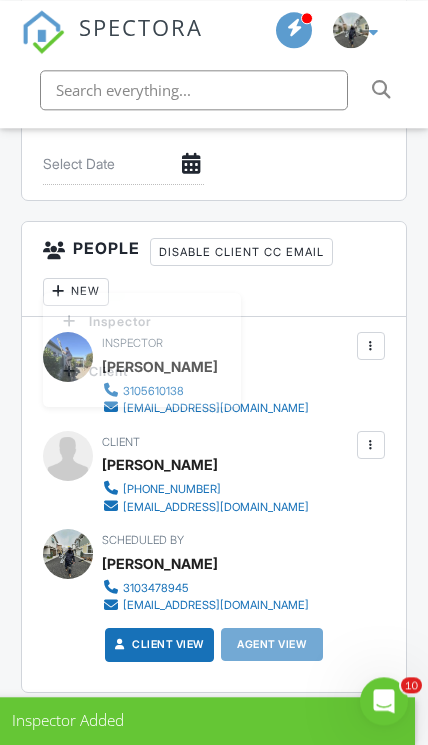 scroll, scrollTop: 2667, scrollLeft: 0, axis: vertical 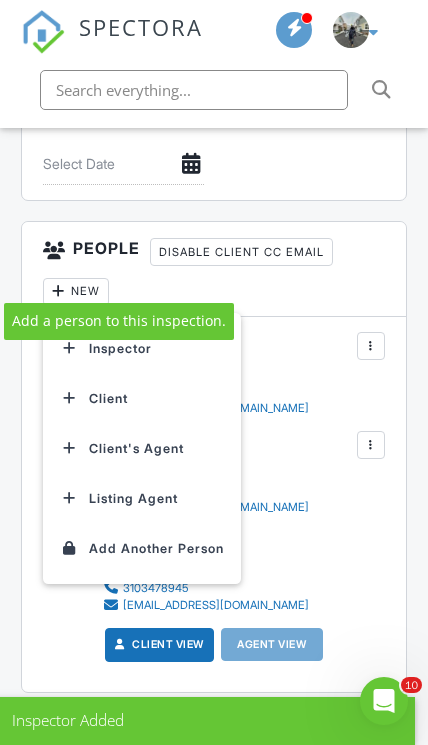 click on "Inspector" at bounding box center (142, 348) 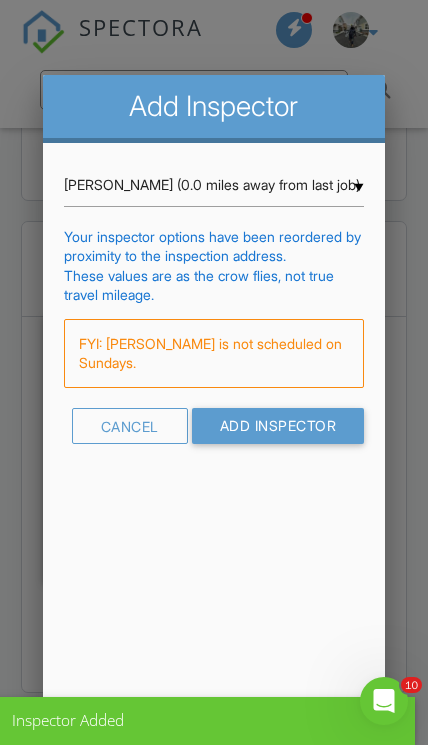 click on "Ron Perez (0.0 miles away from last job)" at bounding box center [214, 185] 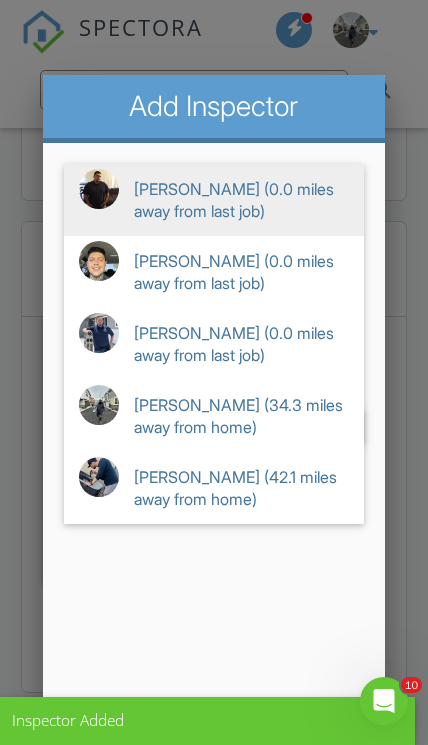click at bounding box center (99, 261) 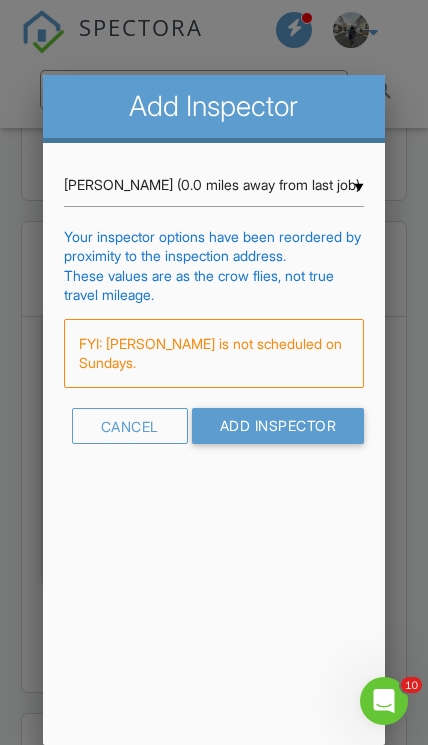 click on "Add Inspector" at bounding box center [278, 426] 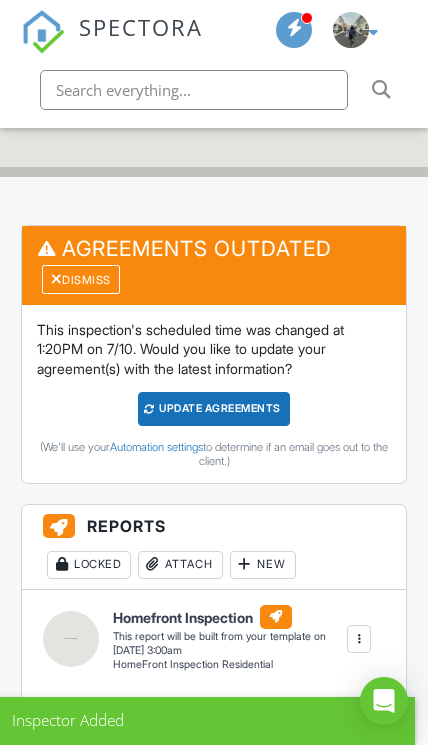 scroll, scrollTop: 455, scrollLeft: 0, axis: vertical 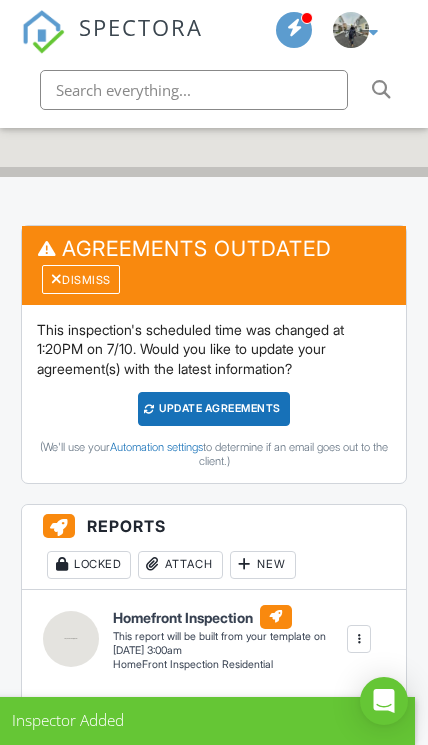 click on "Dismiss" at bounding box center (81, 279) 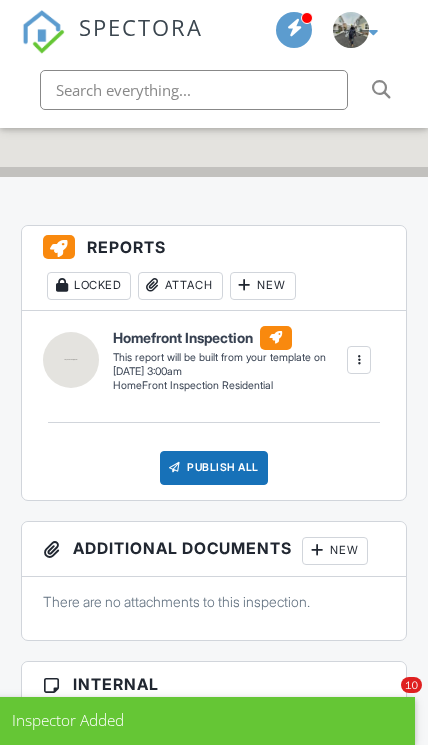 scroll, scrollTop: 0, scrollLeft: 0, axis: both 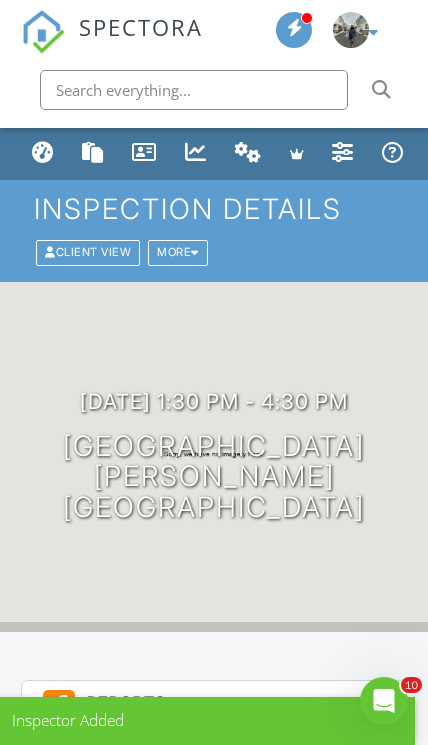 click at bounding box center [43, 152] 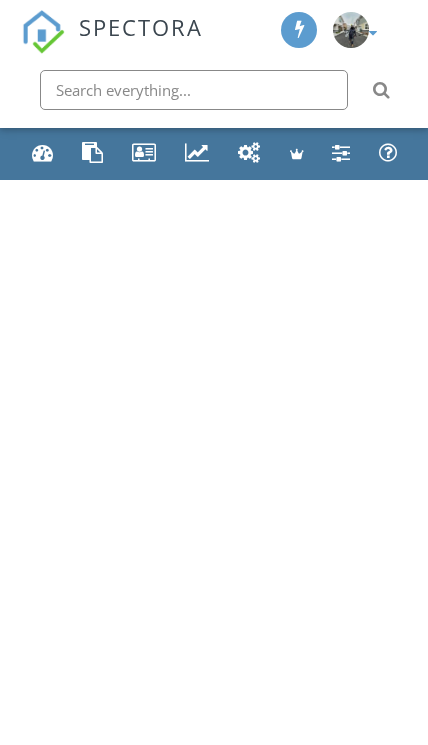 scroll, scrollTop: 0, scrollLeft: 0, axis: both 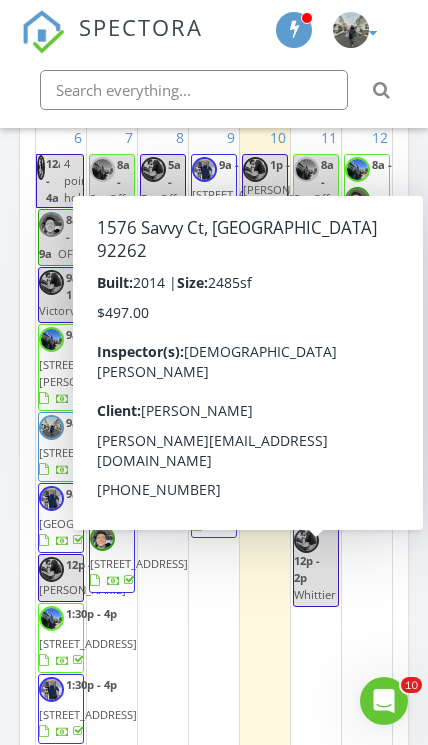 click on "1576 Savvy Ct, [GEOGRAPHIC_DATA] 92262" at bounding box center [349, 494] 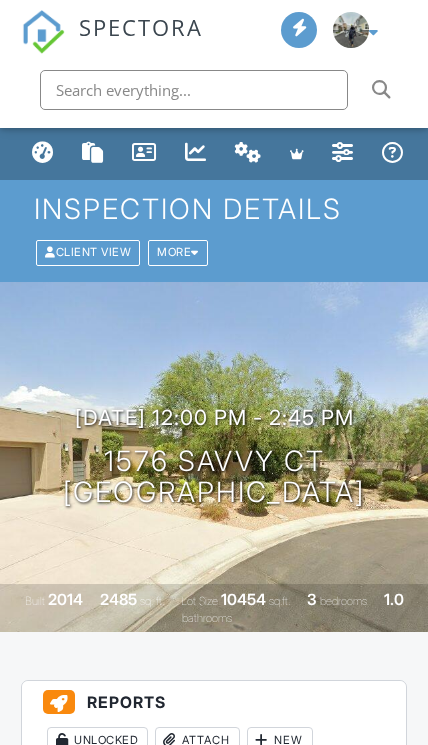 scroll, scrollTop: 0, scrollLeft: 0, axis: both 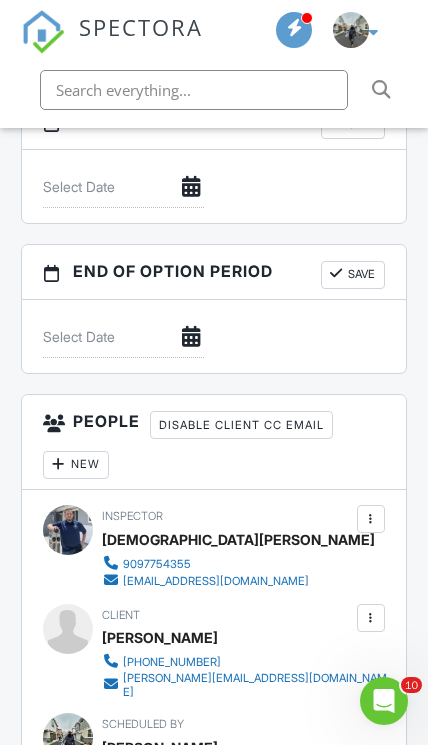 click on "New" at bounding box center (76, 465) 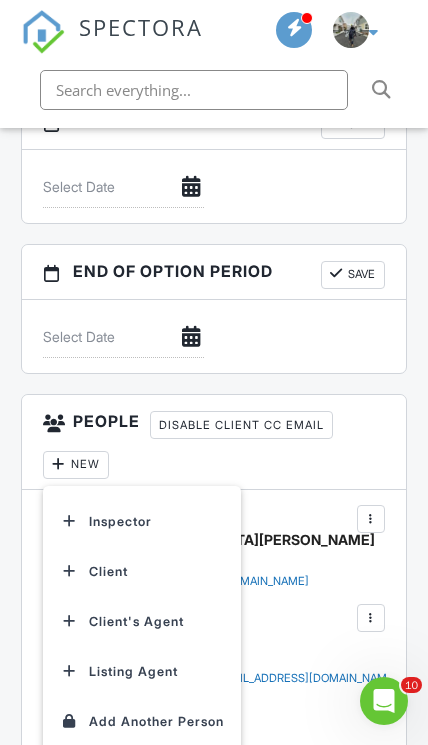 click on "Inspector" at bounding box center (142, 521) 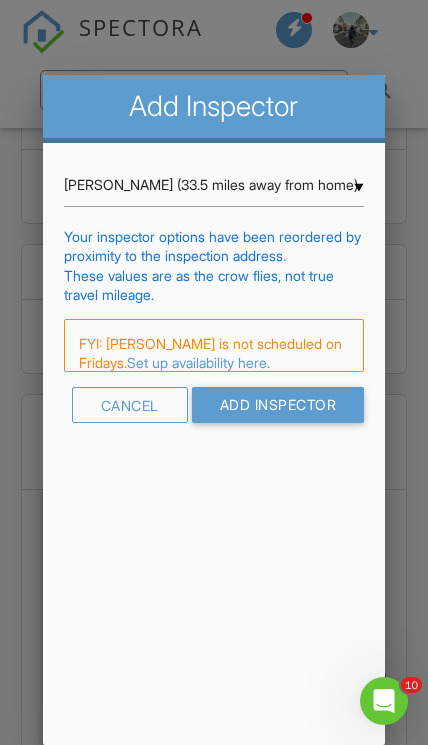 click on "[PERSON_NAME] (33.5 miles away from home)" at bounding box center (214, 185) 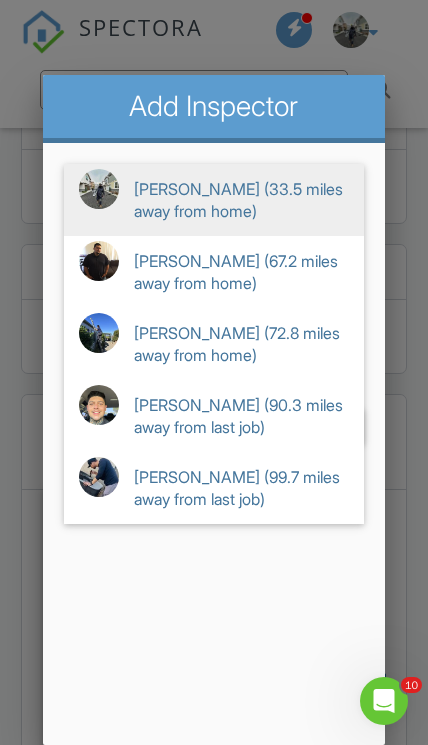 click on "[PERSON_NAME] (90.3 miles away from last job)" at bounding box center (214, 416) 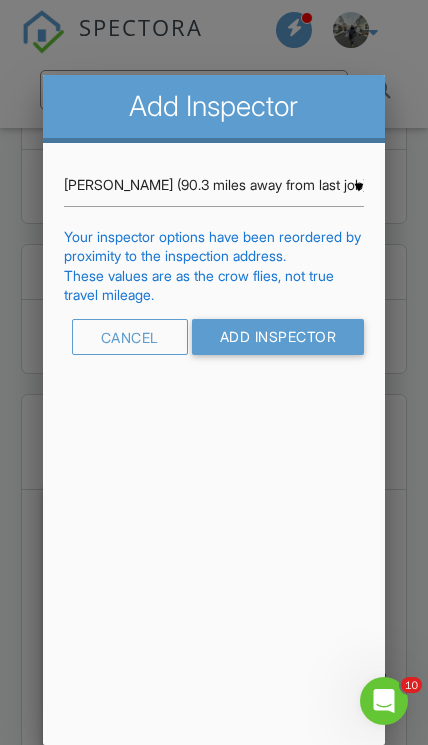click on "Add Inspector" at bounding box center (278, 337) 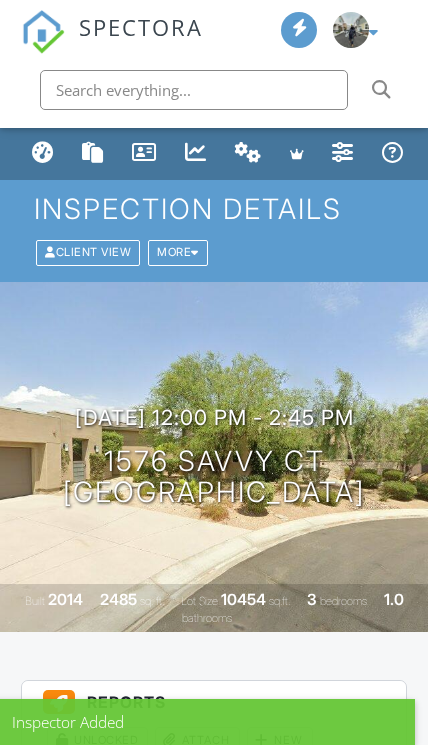 scroll, scrollTop: 0, scrollLeft: 0, axis: both 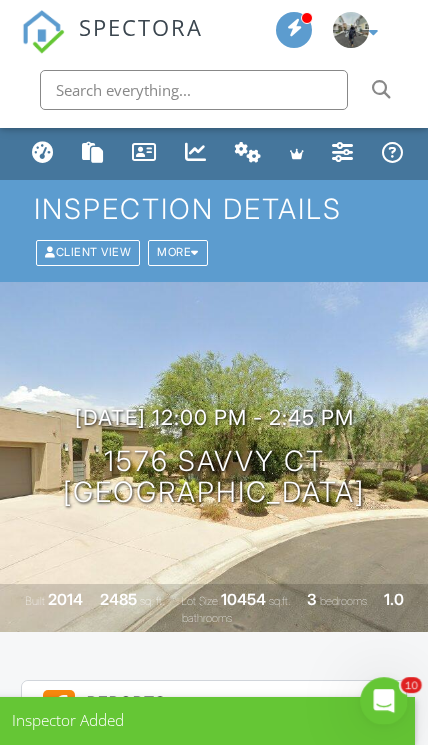 click at bounding box center [196, 152] 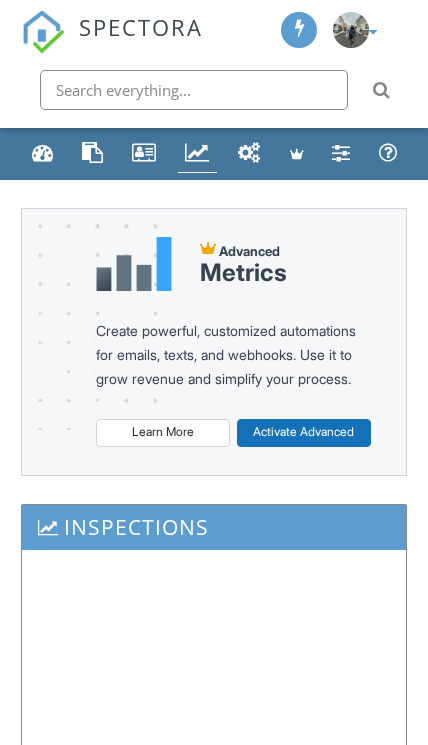scroll, scrollTop: 0, scrollLeft: 0, axis: both 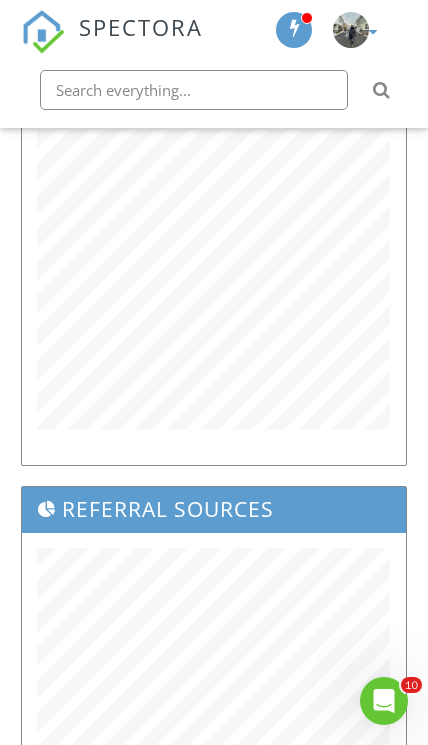 click on "Inspections" at bounding box center [214, 278] 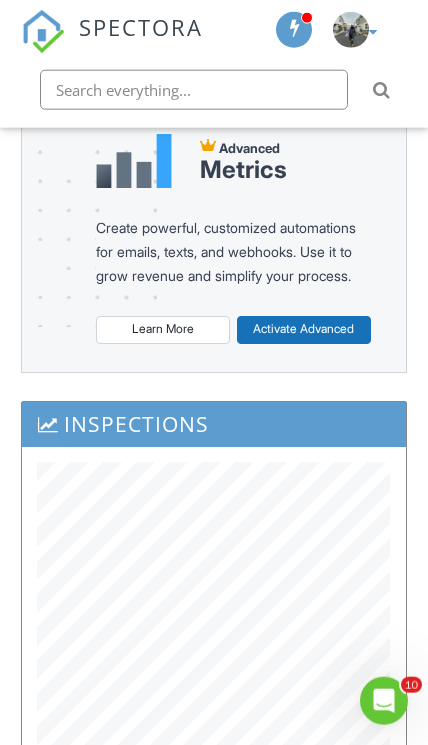scroll, scrollTop: 0, scrollLeft: 0, axis: both 